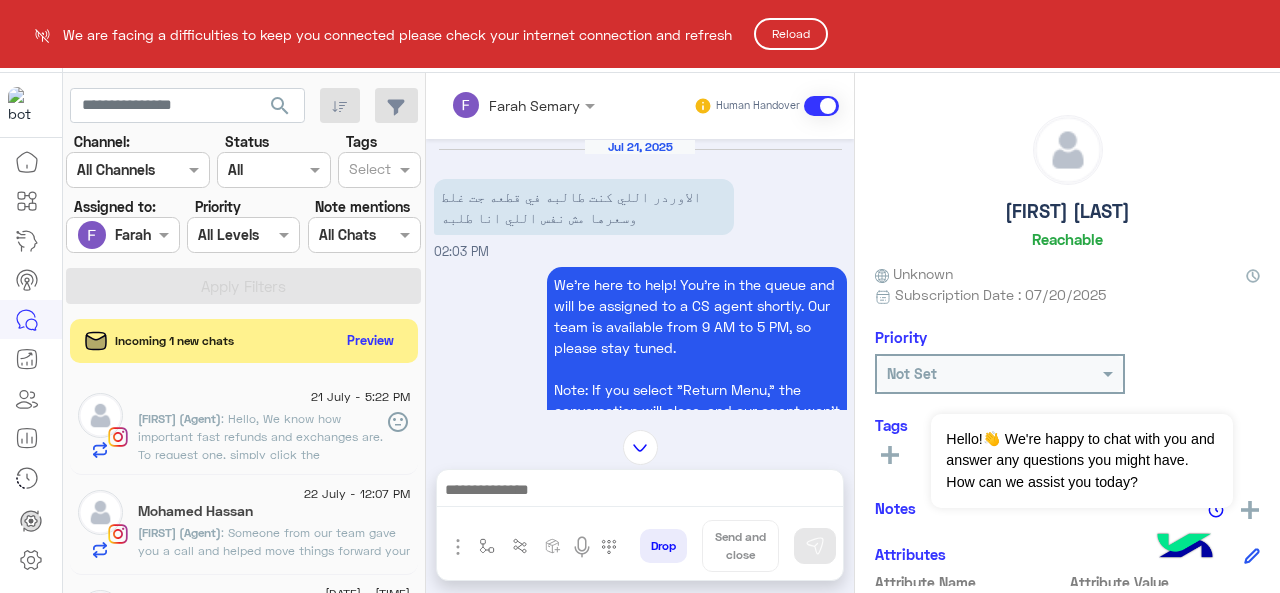 scroll, scrollTop: 0, scrollLeft: 0, axis: both 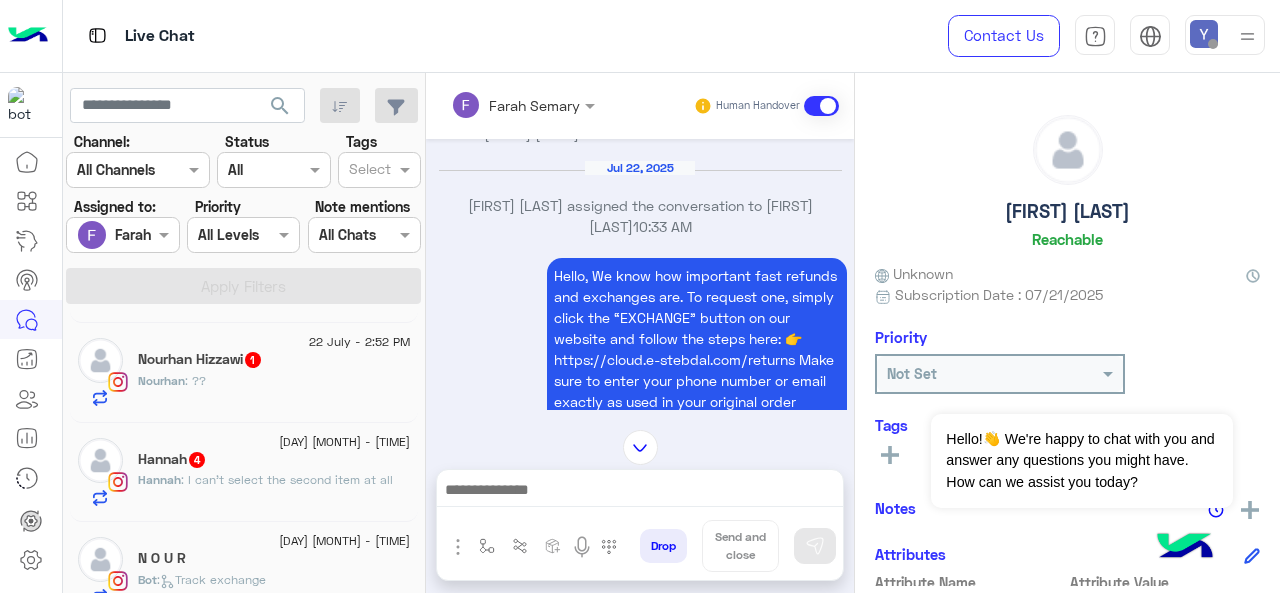 click on "[FIRST] : ??" 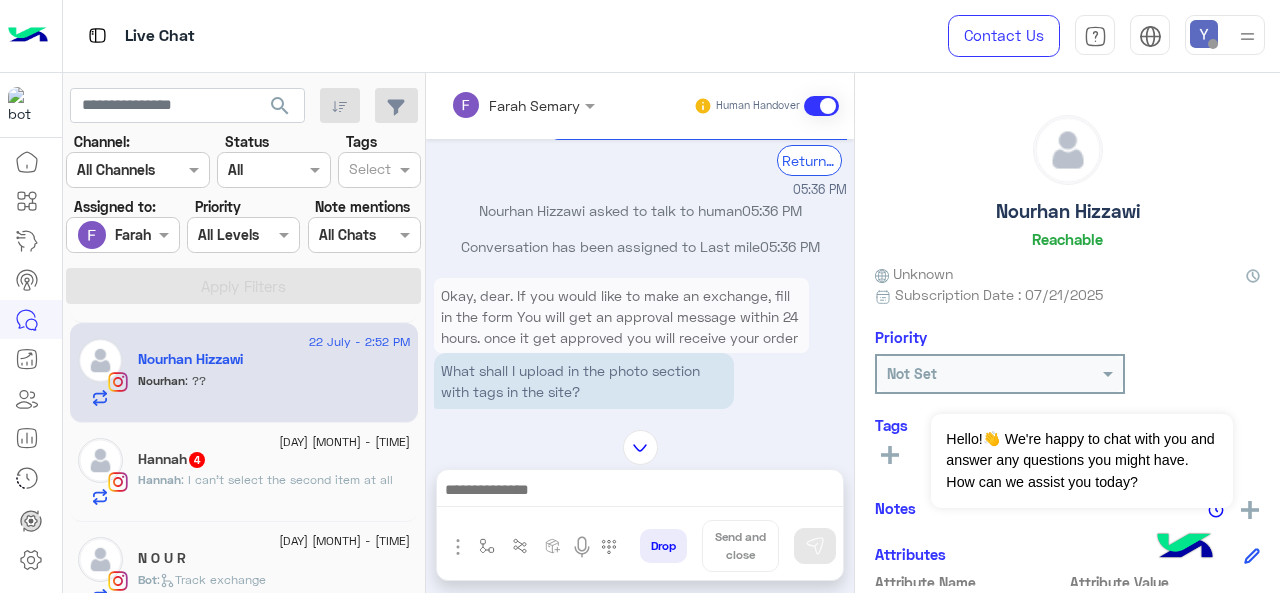 scroll, scrollTop: 846, scrollLeft: 0, axis: vertical 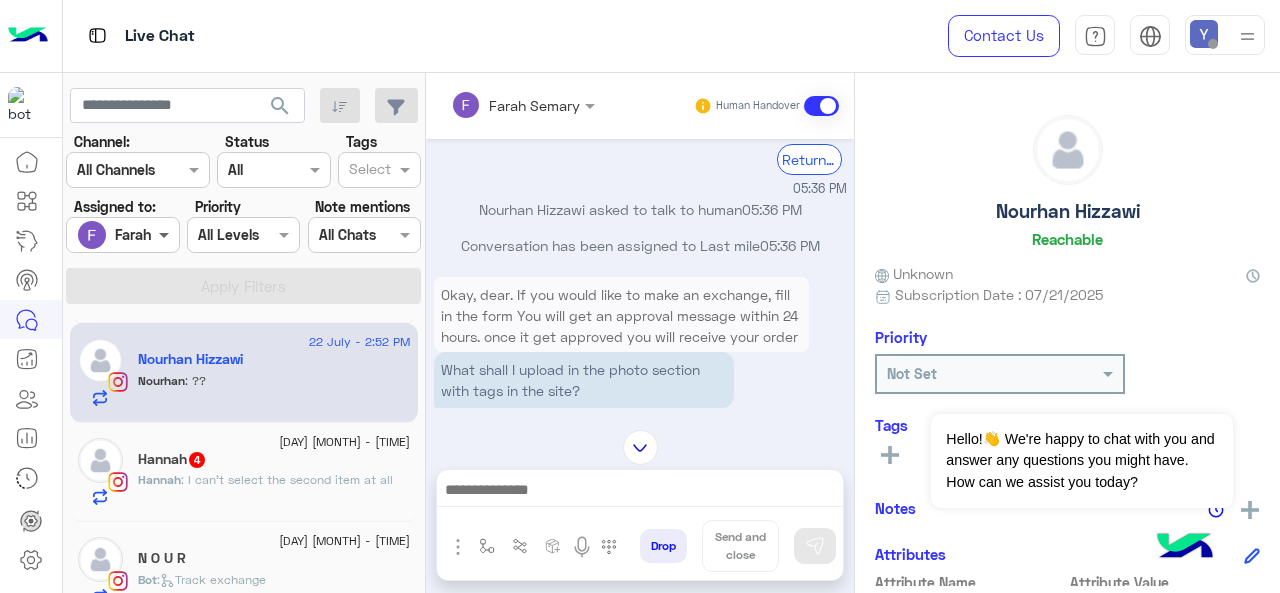 click at bounding box center (166, 234) 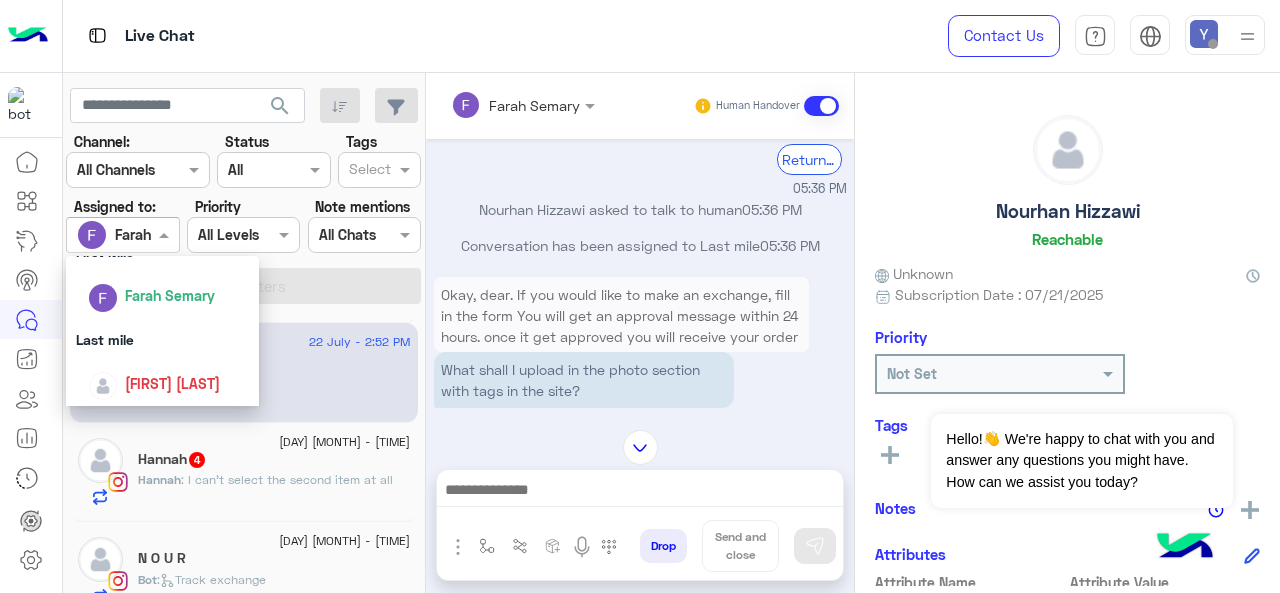 scroll, scrollTop: 392, scrollLeft: 0, axis: vertical 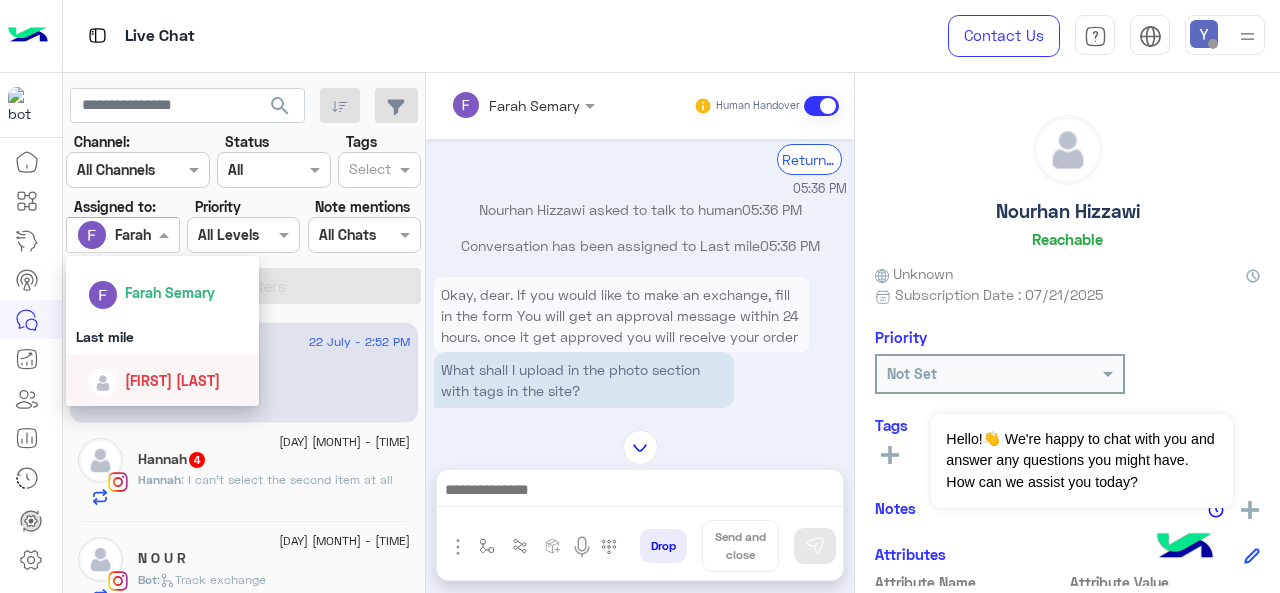 click on "[FIRST] [LAST]" at bounding box center (169, 380) 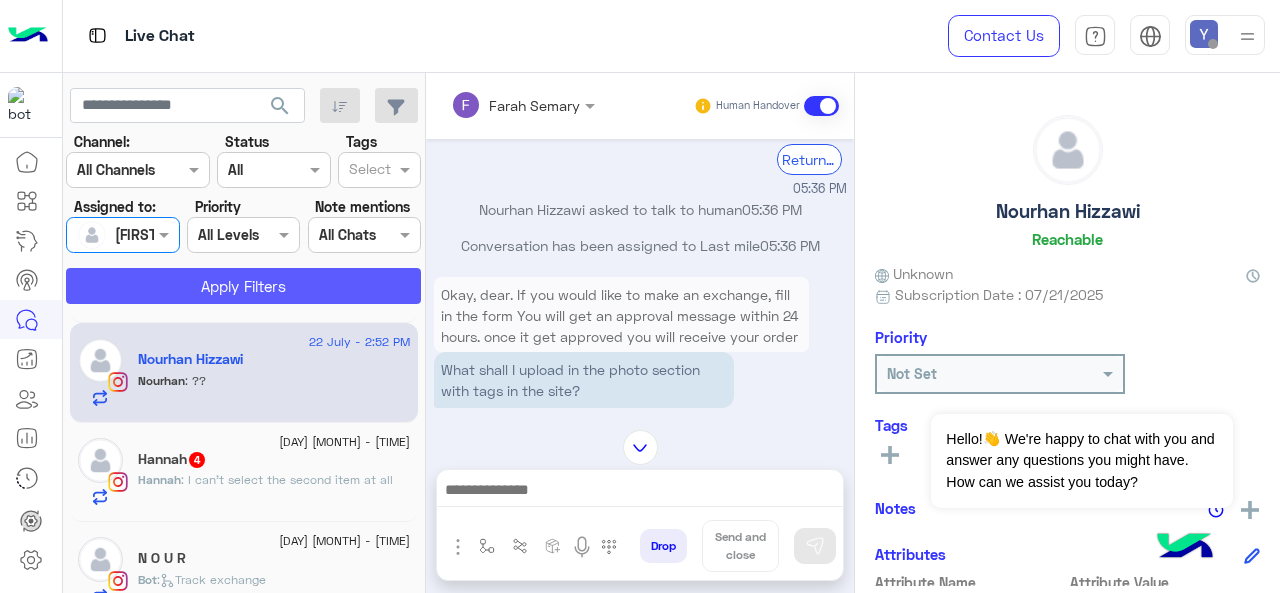 click on "Apply Filters" 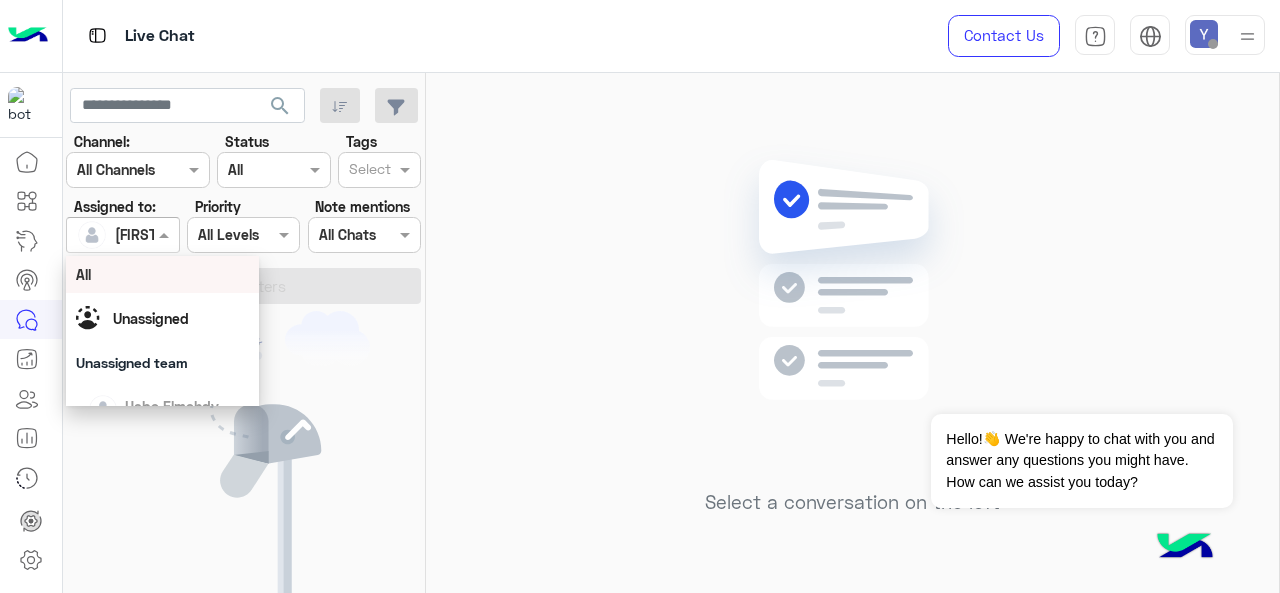 click at bounding box center (122, 234) 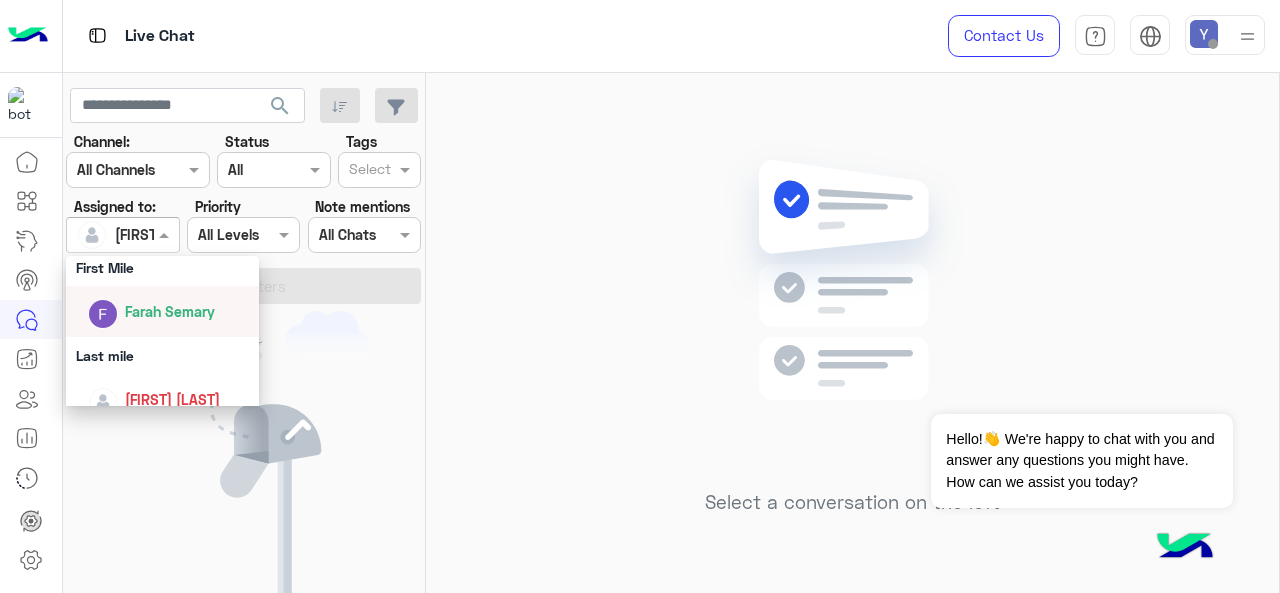 scroll, scrollTop: 392, scrollLeft: 0, axis: vertical 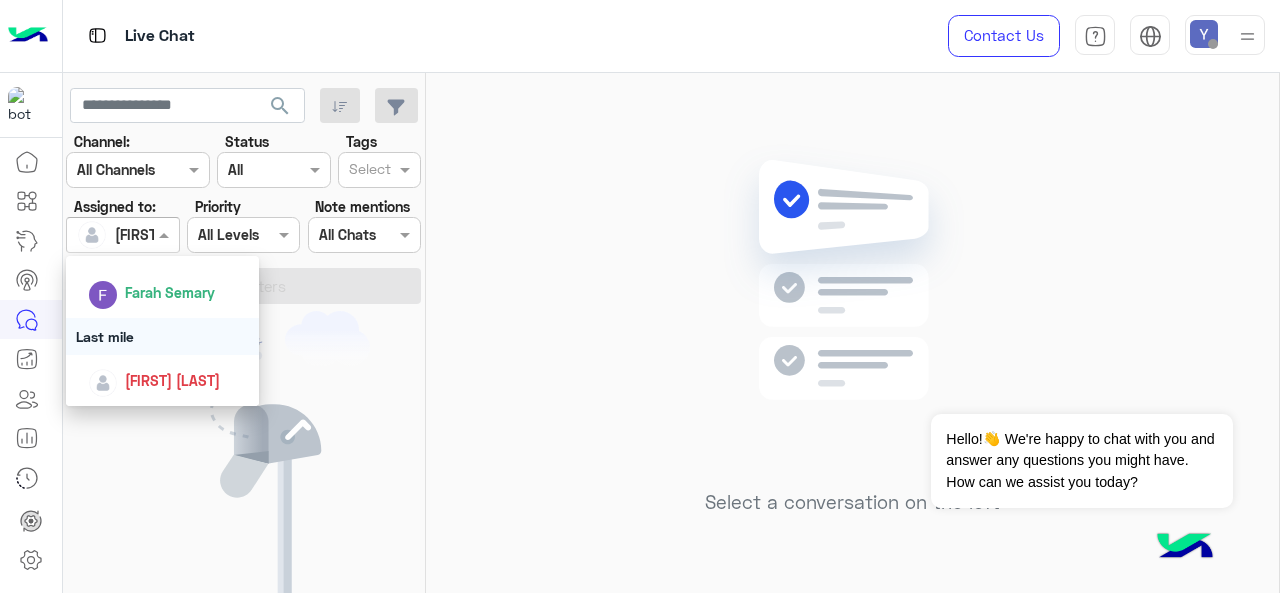 click on "Last mile" at bounding box center [163, 336] 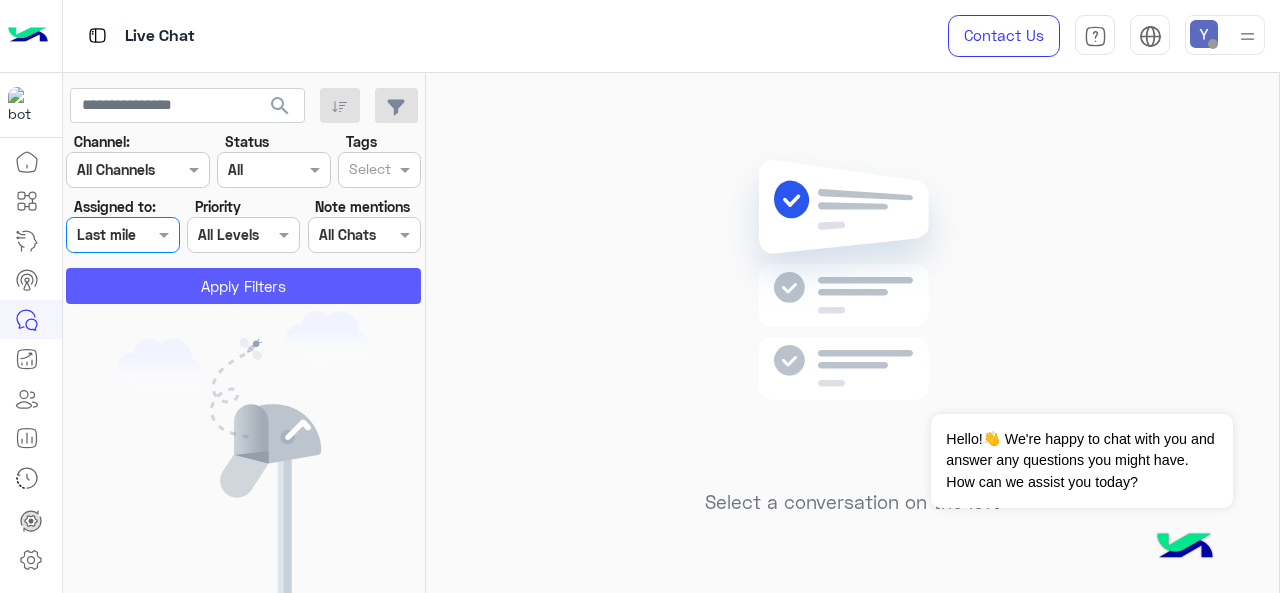 click on "Apply Filters" 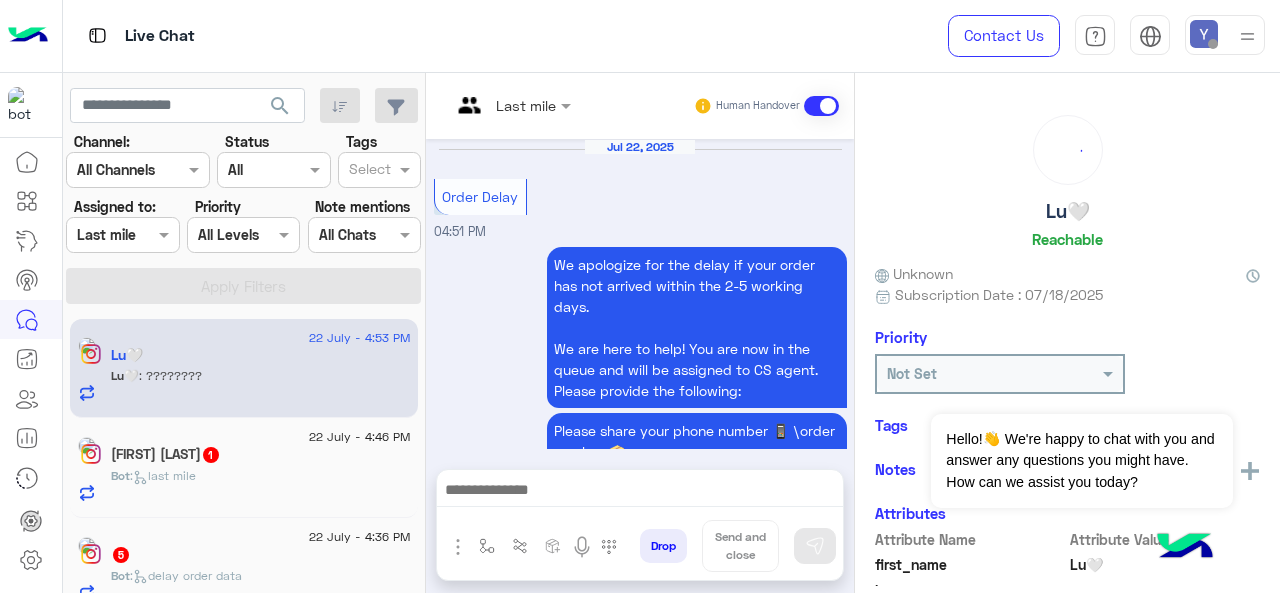 scroll, scrollTop: 752, scrollLeft: 0, axis: vertical 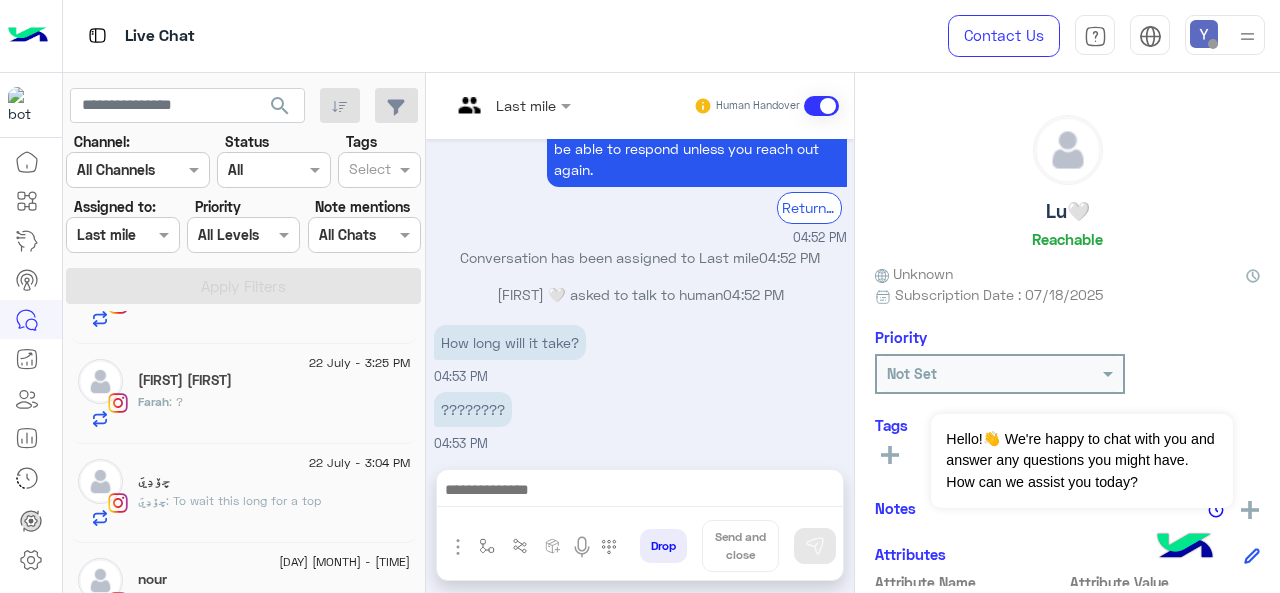 click on "[FIRST] : ?" 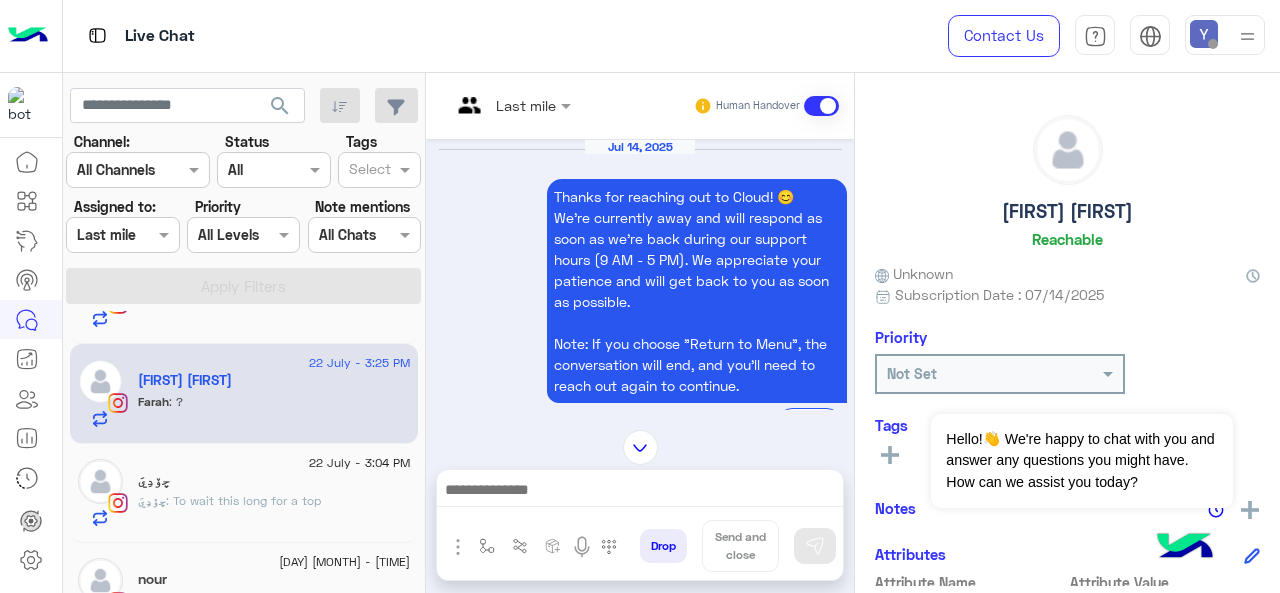 scroll, scrollTop: 4664, scrollLeft: 0, axis: vertical 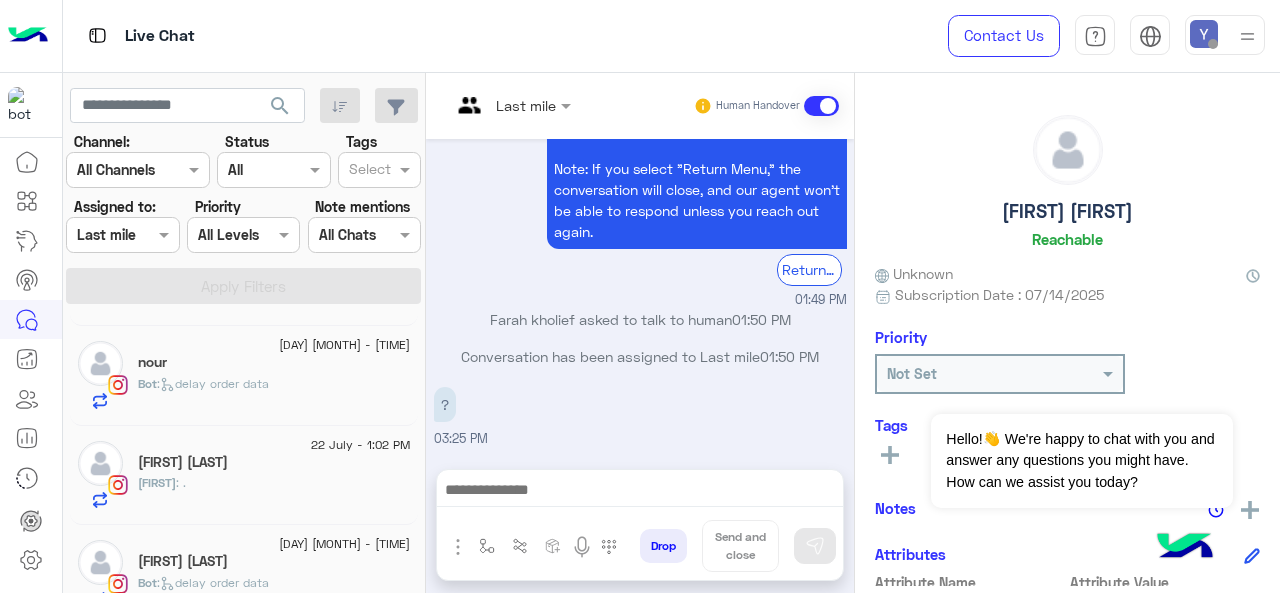 click on "Bot :   delay order data" 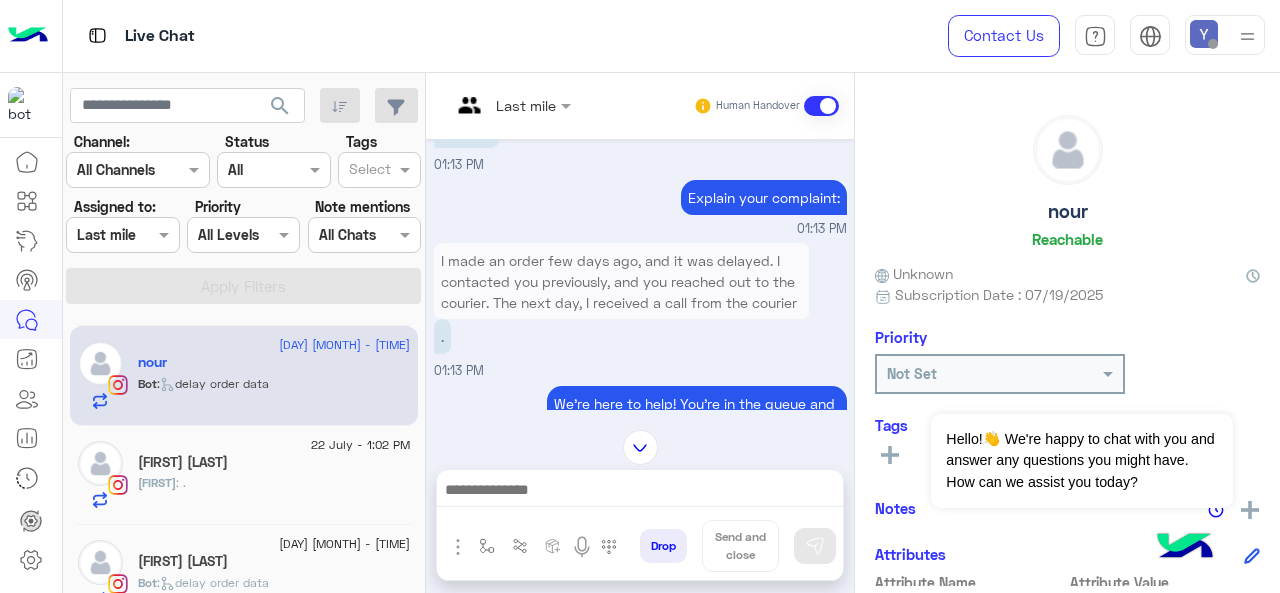 scroll, scrollTop: 637, scrollLeft: 0, axis: vertical 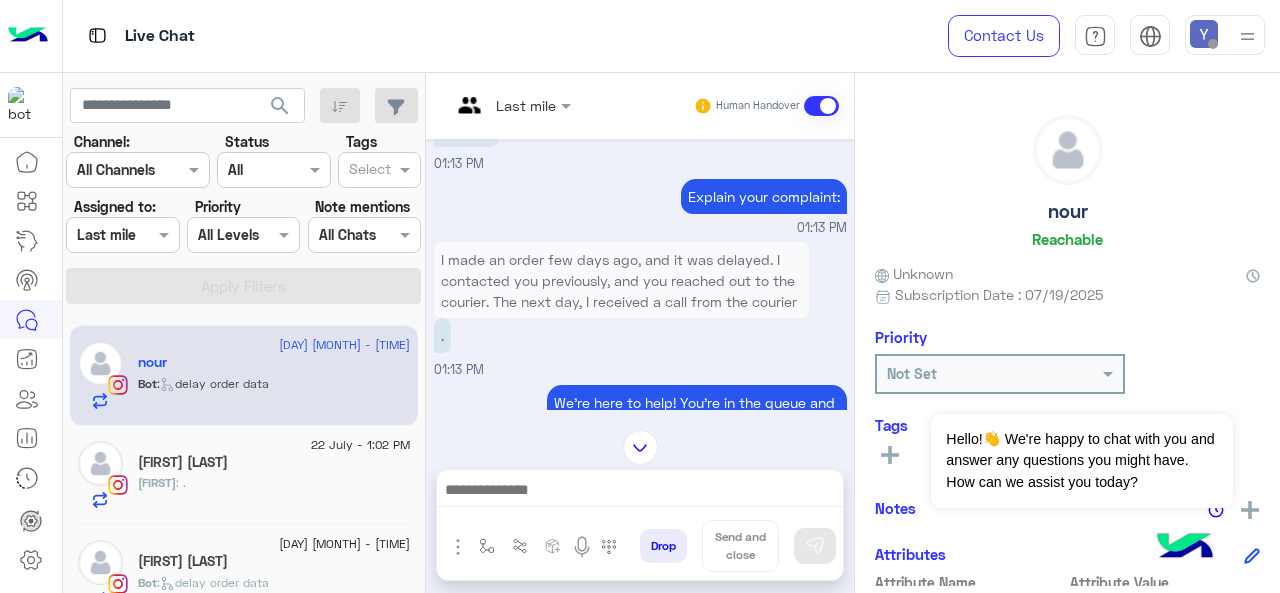 click on "I  made an order few days ago, and it was delayed. I contacted you previously, and you reached out to the courier. The next day, I received a call from the courier saying the package was on its way, but I wasn’t home, so I asked them to deliver it the following day instead. But ever since i haven’t heard from The courier and its been 2 days so now i just wanted to know if there’s any updates or the order have been cancelled ?" at bounding box center (621, 343) 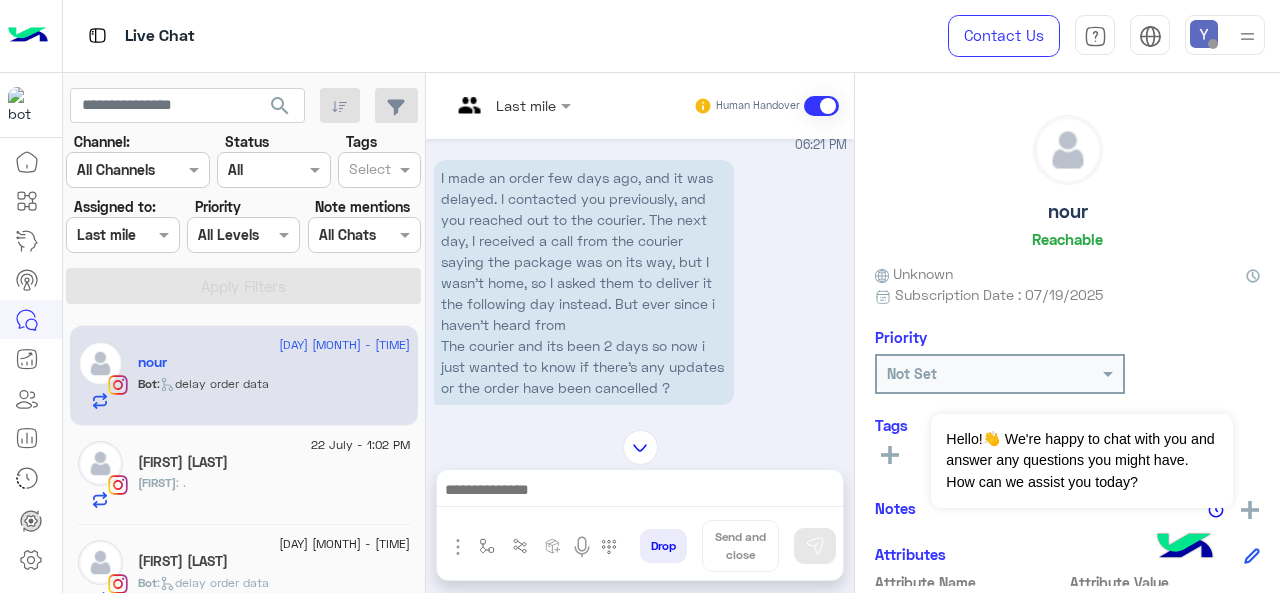 scroll, scrollTop: 1240, scrollLeft: 0, axis: vertical 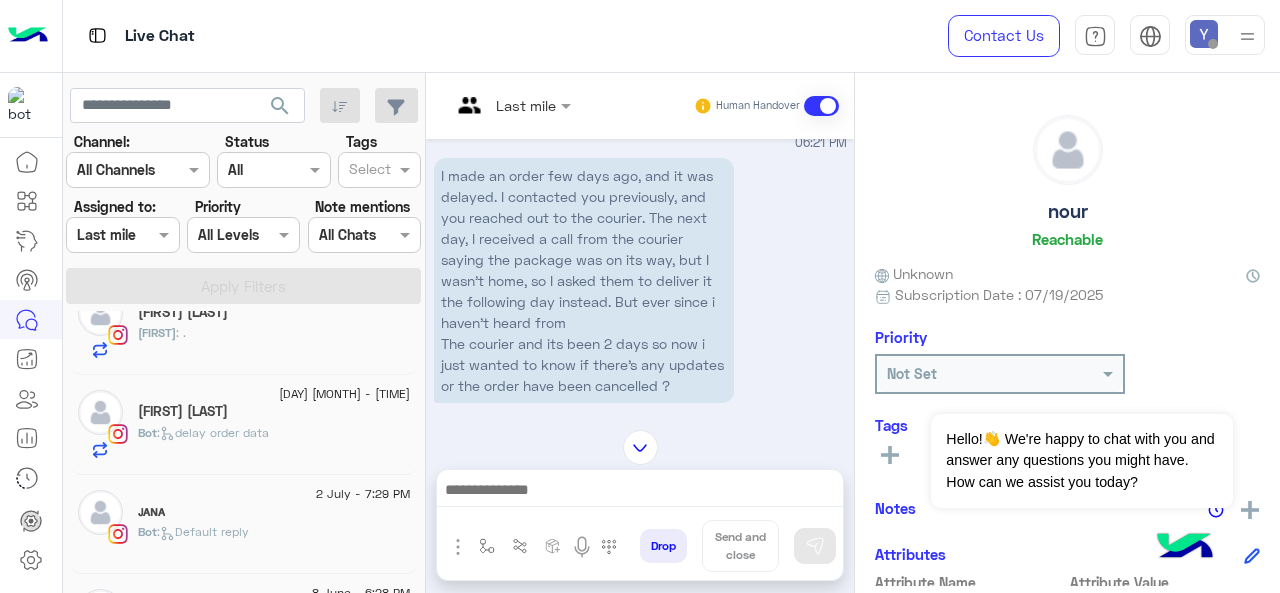 click on ":   delay order data" 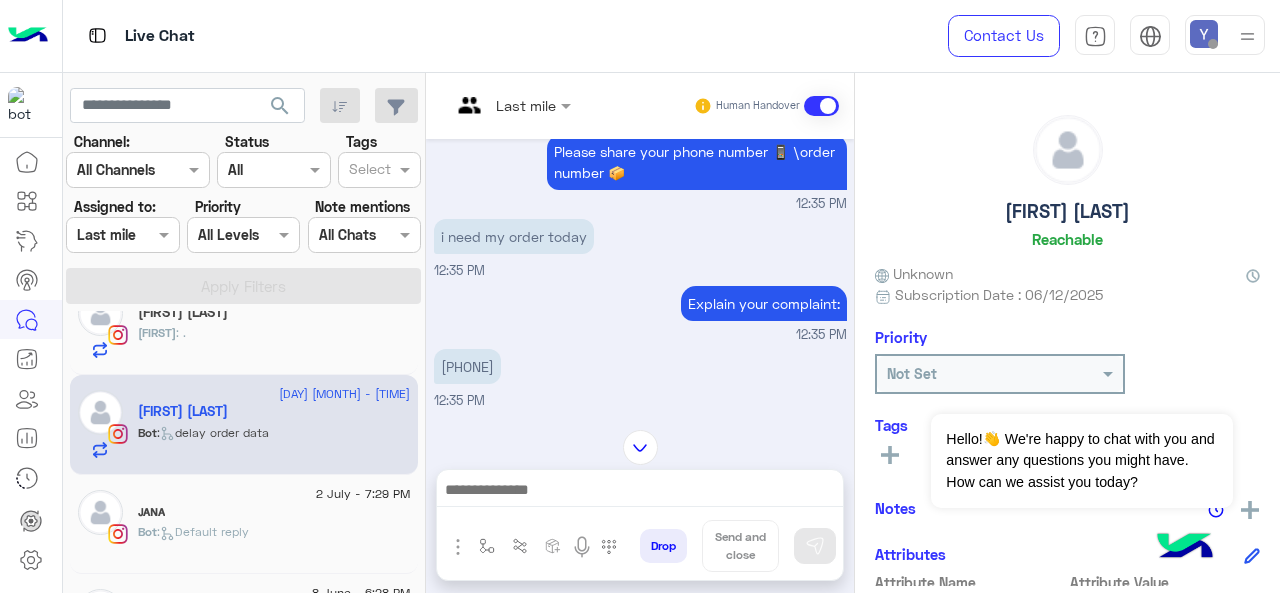 scroll, scrollTop: 526, scrollLeft: 0, axis: vertical 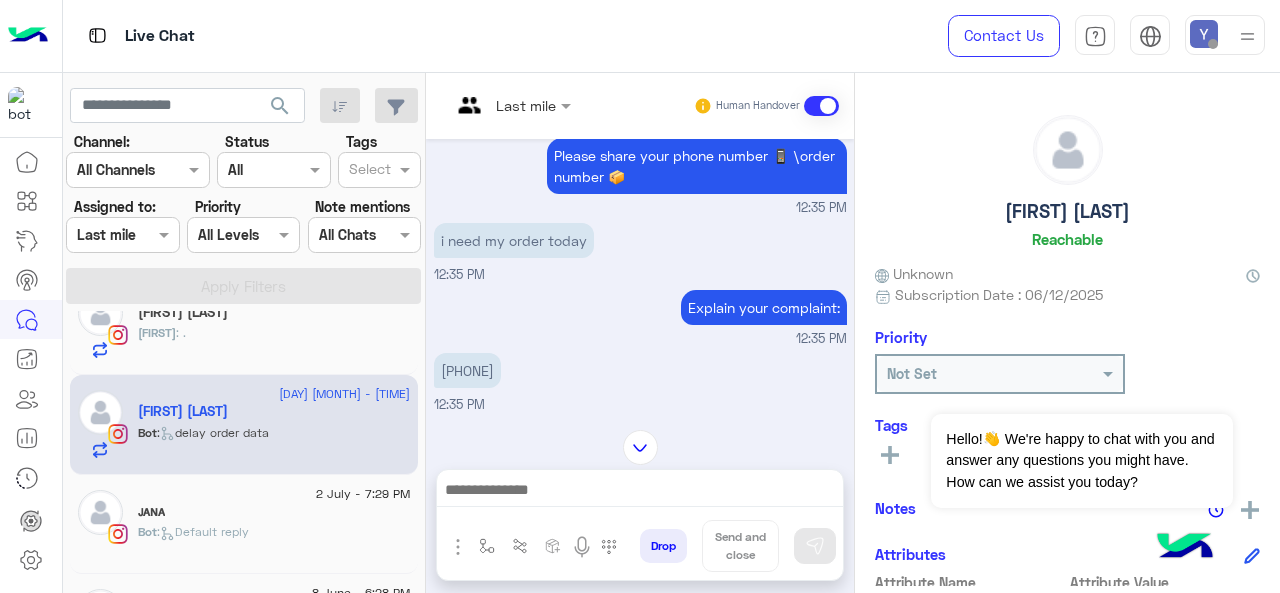 click on "[PHONE]" at bounding box center [467, 370] 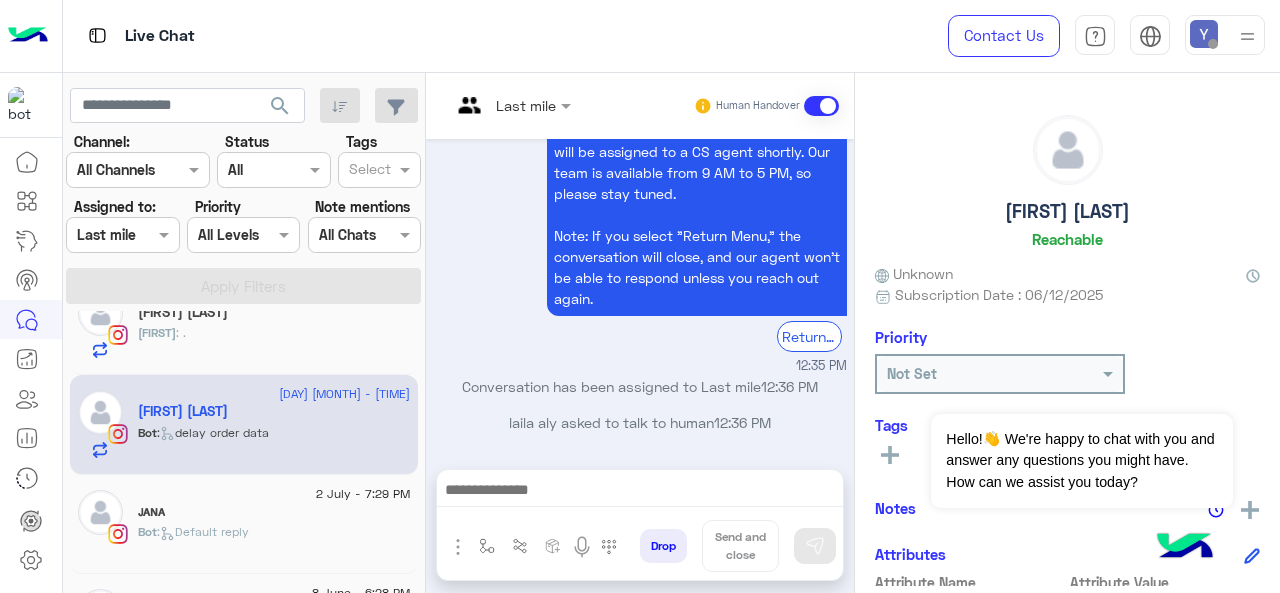 scroll, scrollTop: 848, scrollLeft: 0, axis: vertical 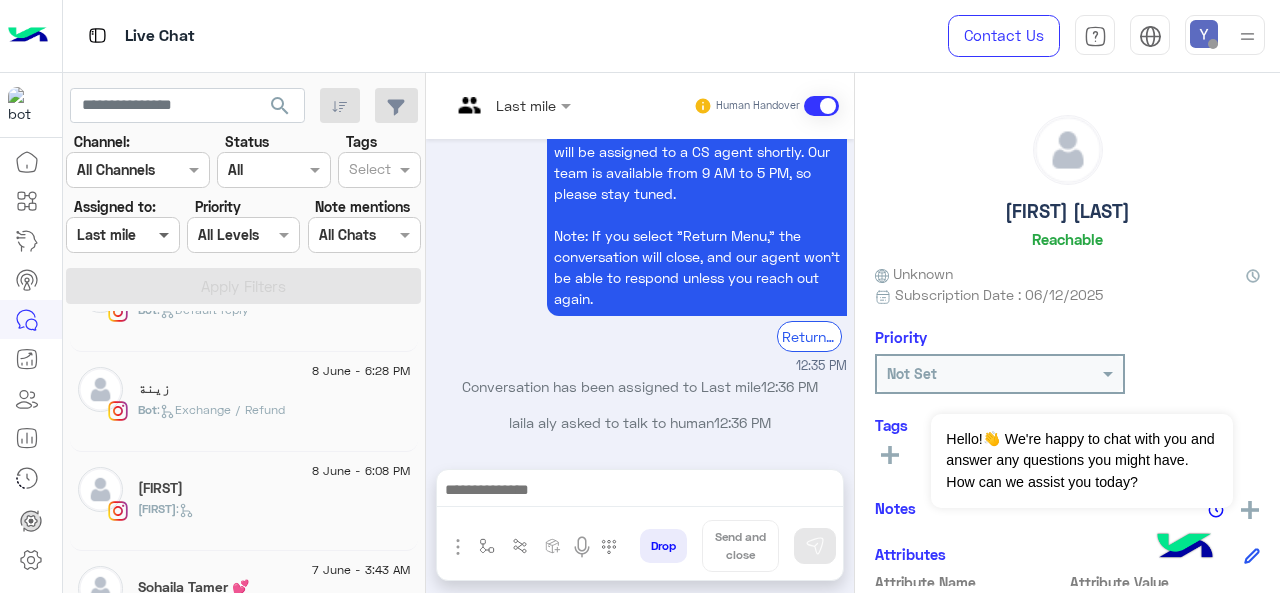 click at bounding box center (166, 234) 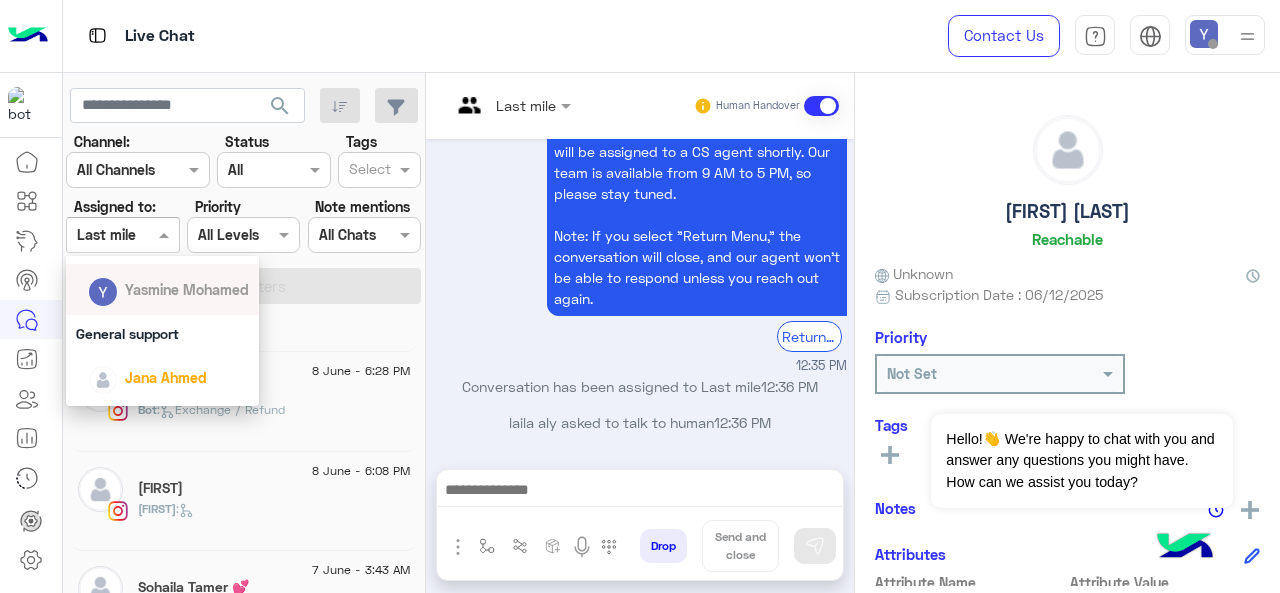 scroll, scrollTop: 221, scrollLeft: 0, axis: vertical 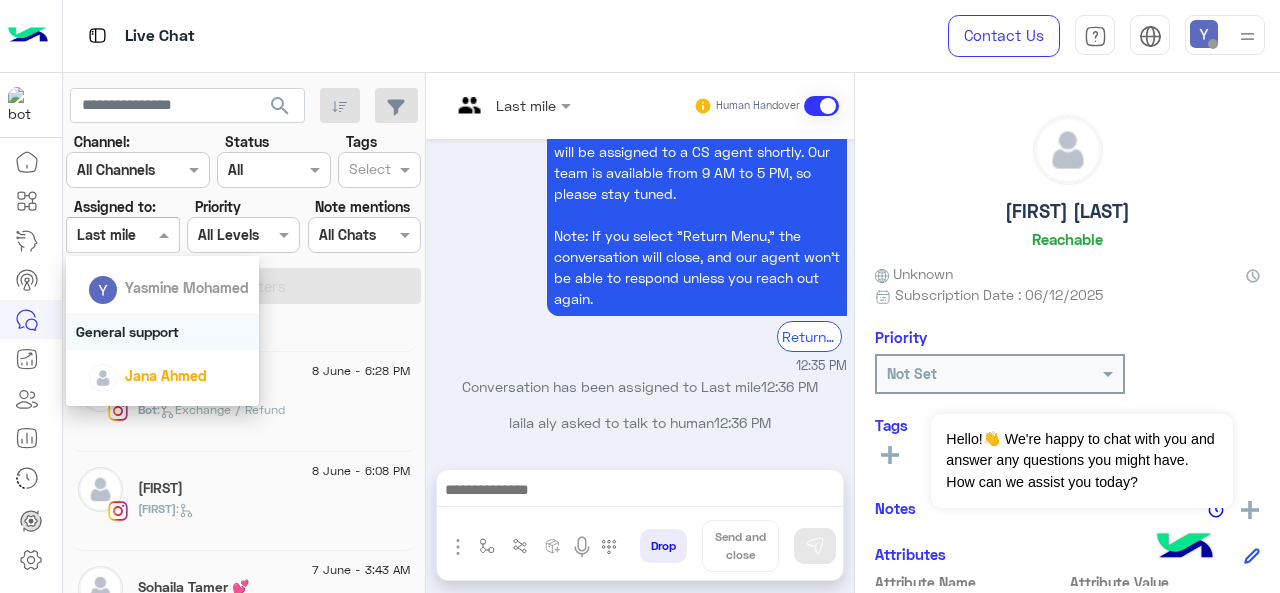 click on "General support" at bounding box center [163, 331] 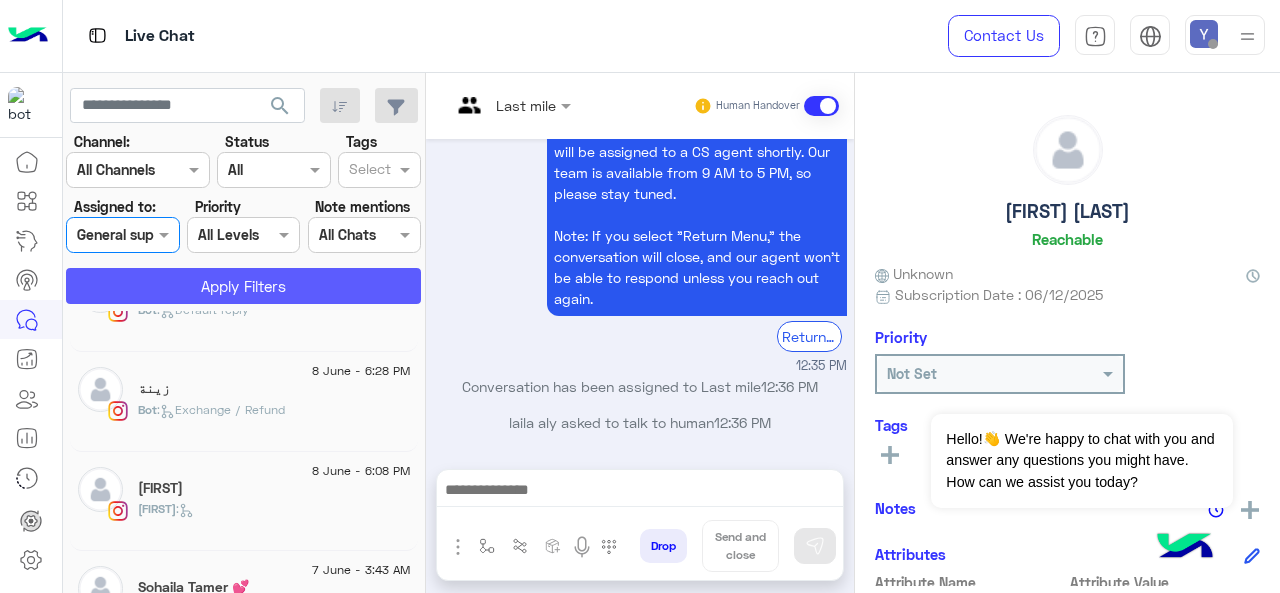 click on "Apply Filters" 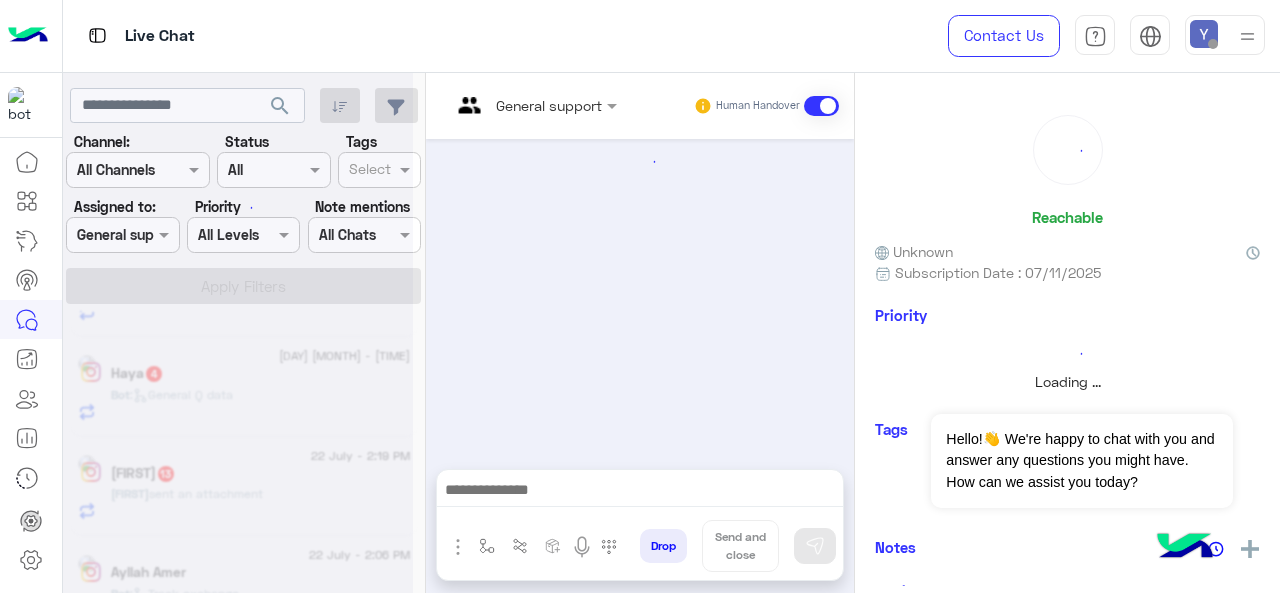scroll, scrollTop: 0, scrollLeft: 0, axis: both 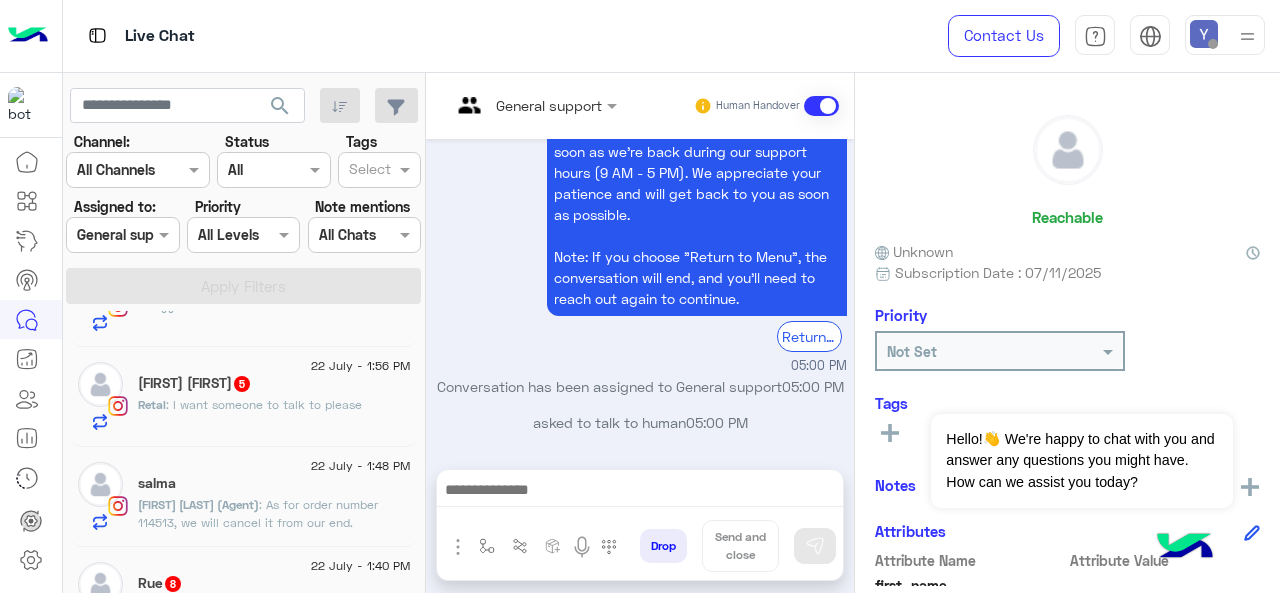 click on ": I want someone to talk to please" 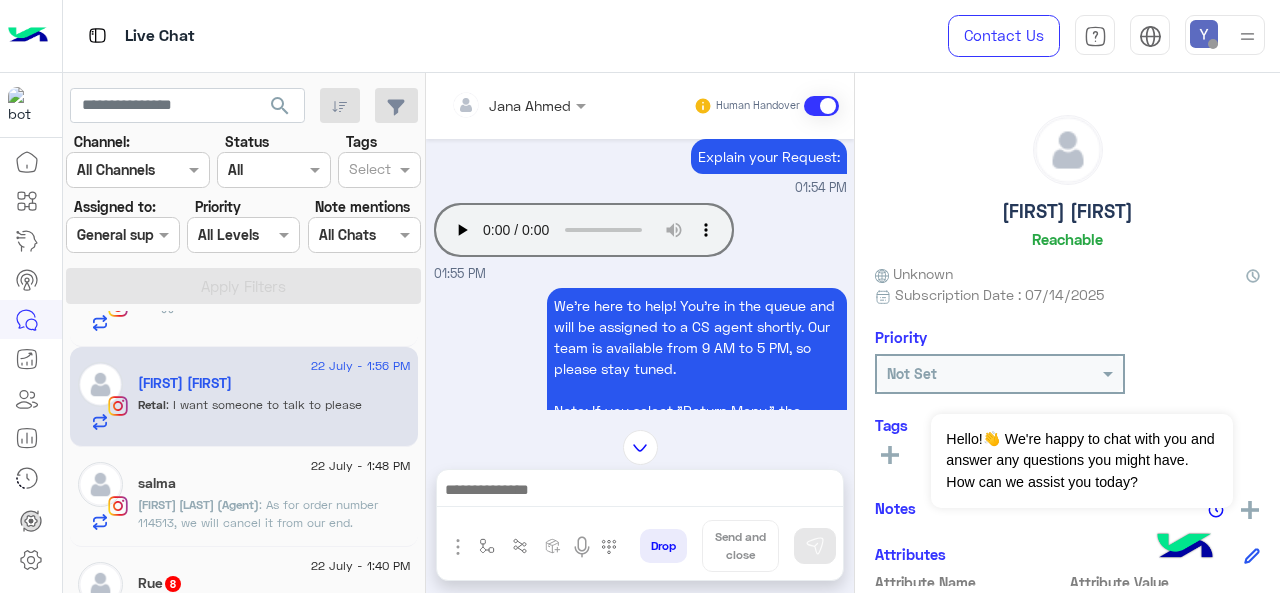 scroll, scrollTop: 676, scrollLeft: 0, axis: vertical 